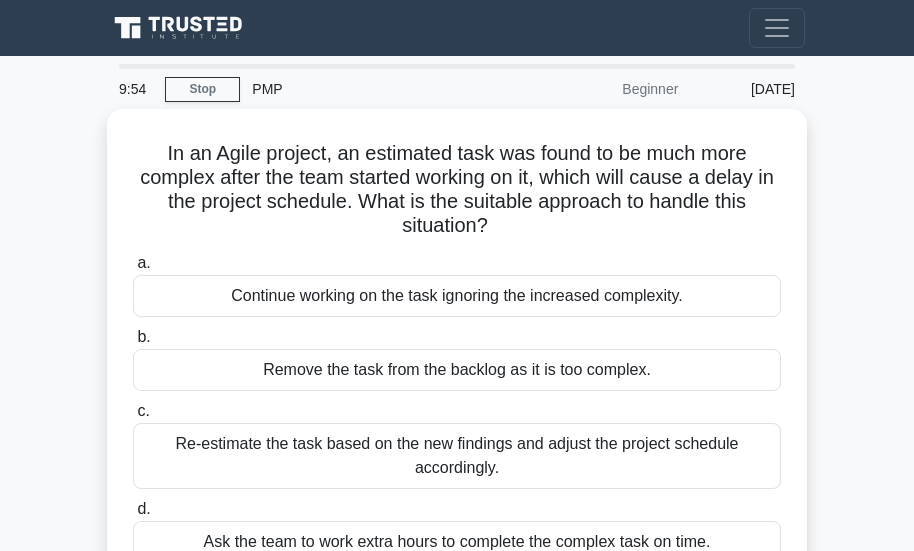 scroll, scrollTop: 0, scrollLeft: 0, axis: both 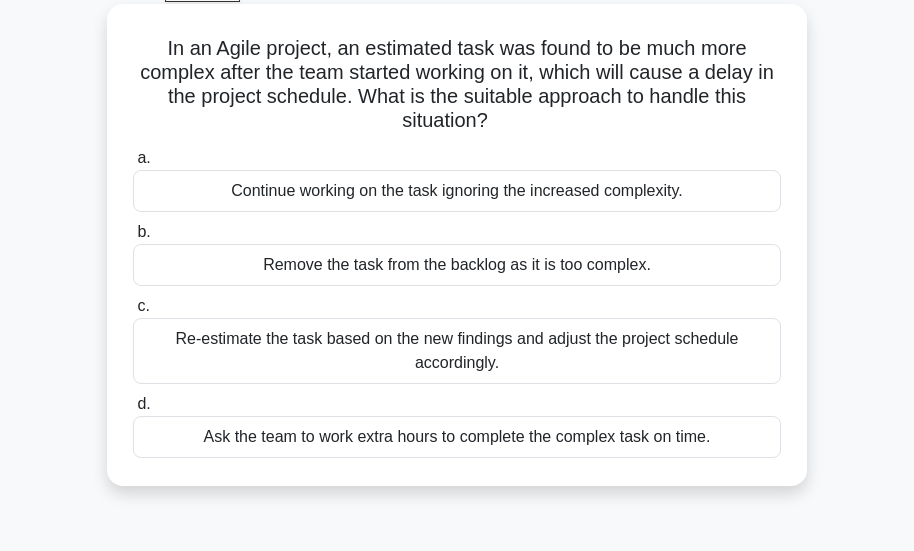 click on "Re-estimate the task based on the new findings and adjust the project schedule accordingly." at bounding box center [457, 351] 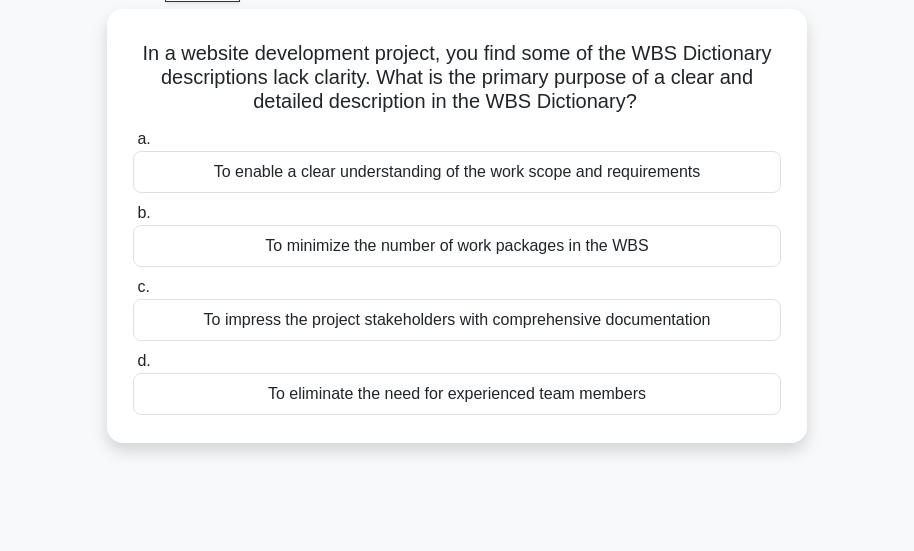 scroll, scrollTop: 0, scrollLeft: 0, axis: both 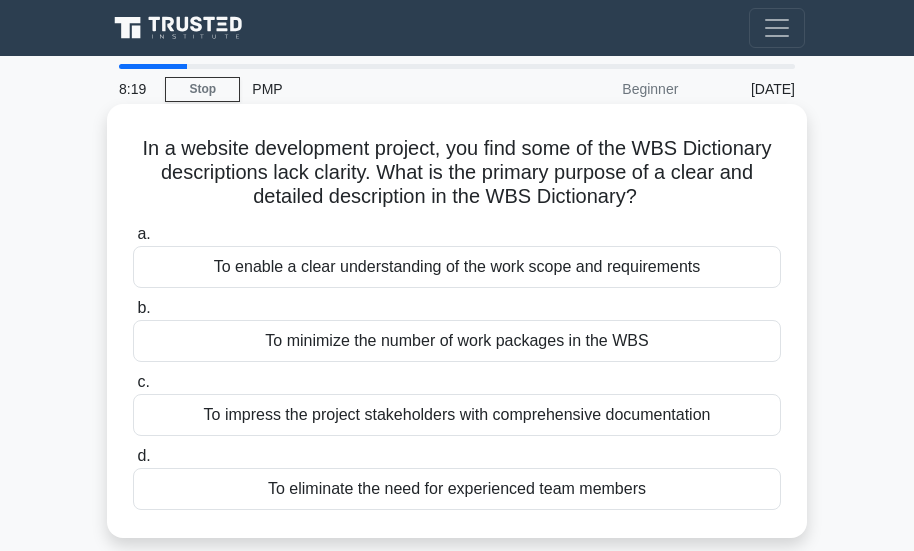click on "To minimize the number of work packages in the WBS" at bounding box center [457, 341] 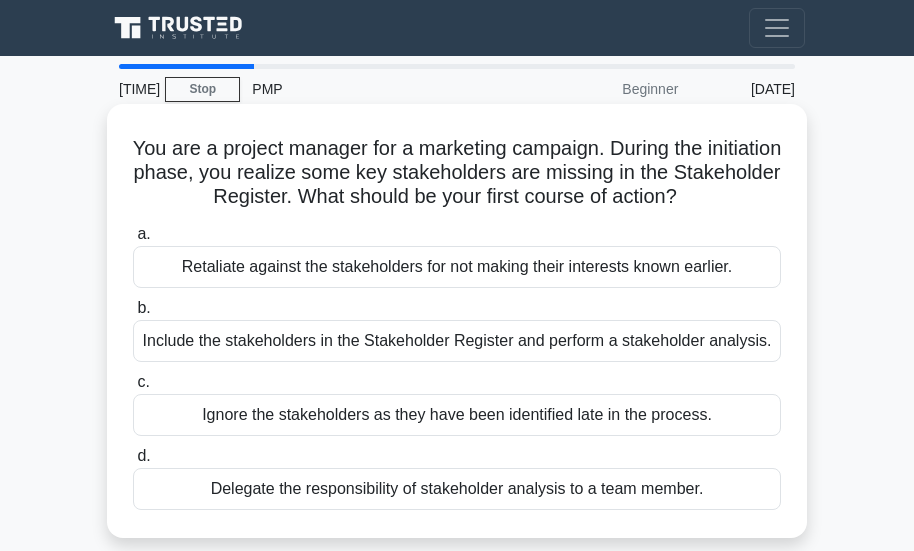 click on "Include the stakeholders in the Stakeholder Register and perform a stakeholder analysis." at bounding box center [457, 341] 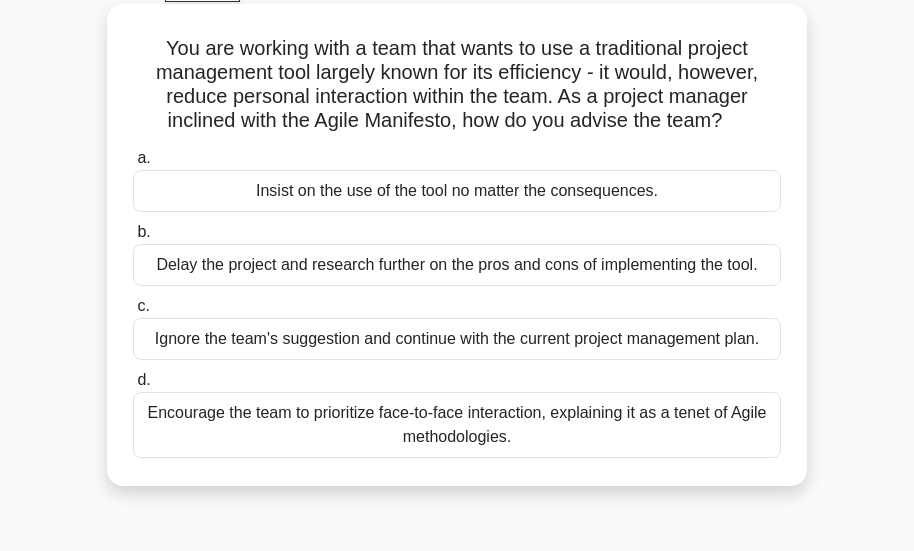 scroll, scrollTop: 200, scrollLeft: 0, axis: vertical 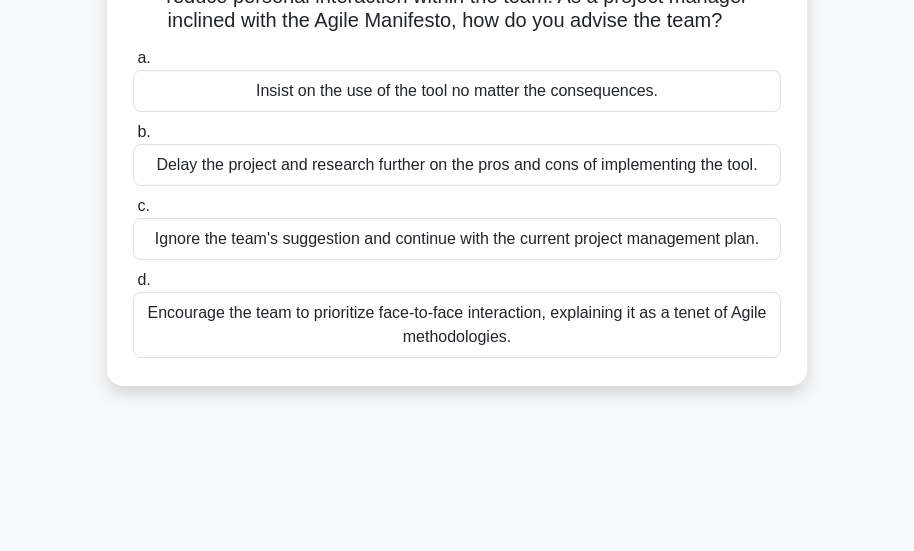 click on "Encourage the team to prioritize face-to-face interaction, explaining it as a tenet of Agile methodologies." at bounding box center [457, 325] 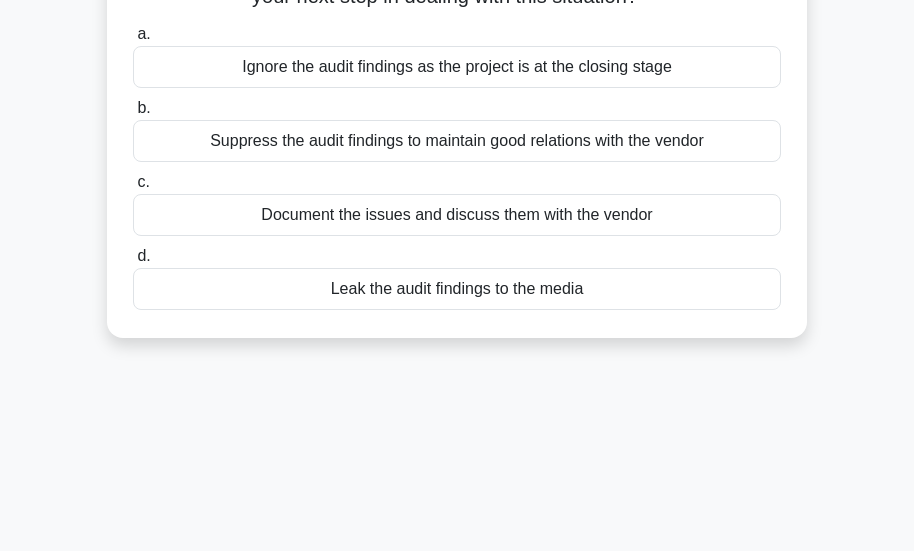 scroll, scrollTop: 0, scrollLeft: 0, axis: both 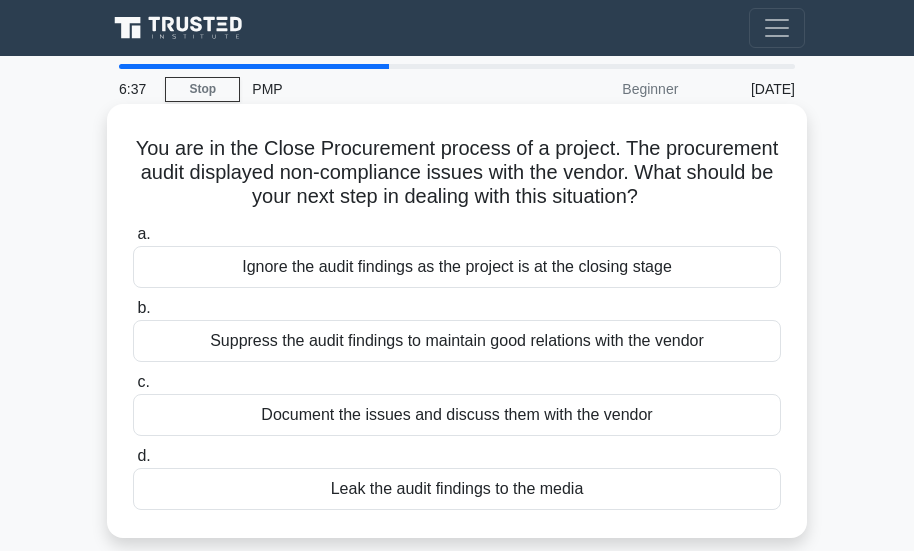 click on "Document the issues and discuss them with the vendor" at bounding box center (457, 415) 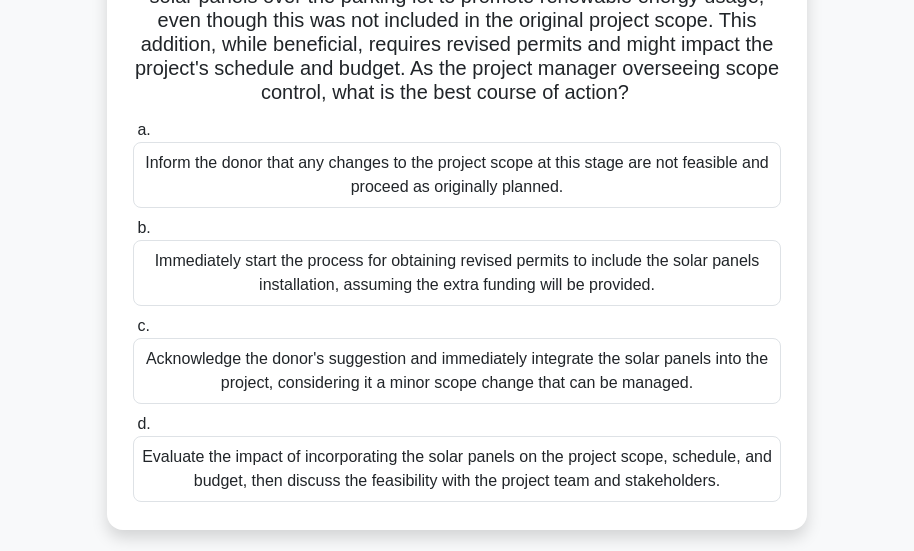 scroll, scrollTop: 300, scrollLeft: 0, axis: vertical 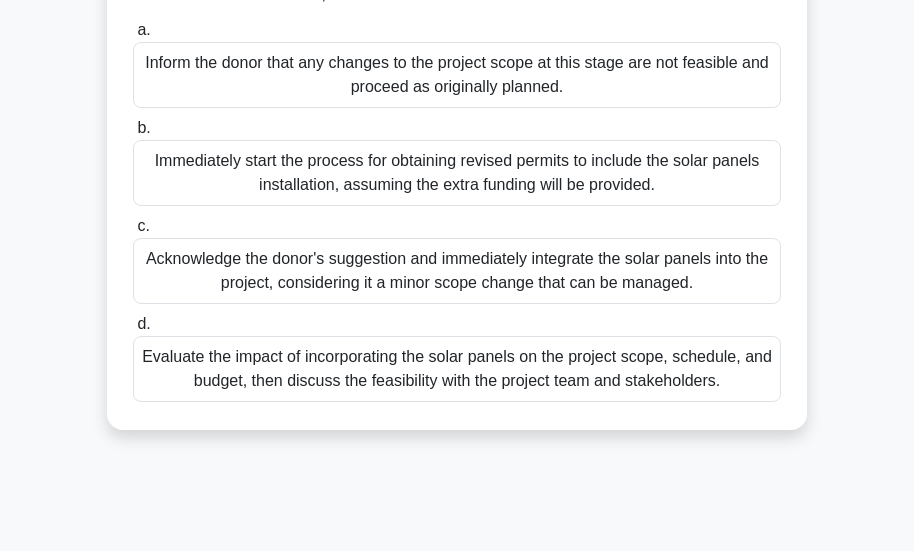click on "Evaluate the impact of incorporating the solar panels on the project scope, schedule, and budget, then discuss the feasibility with the project team and stakeholders." at bounding box center (457, 369) 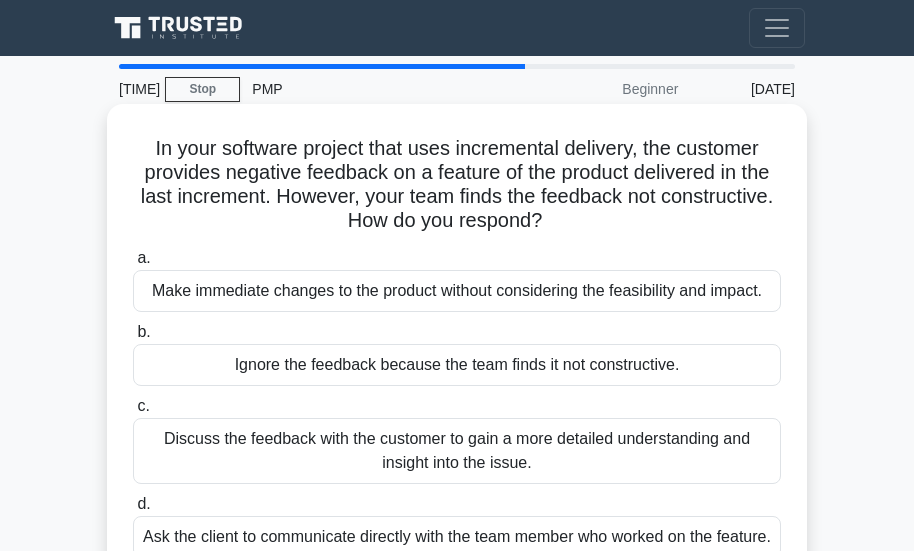 scroll, scrollTop: 100, scrollLeft: 0, axis: vertical 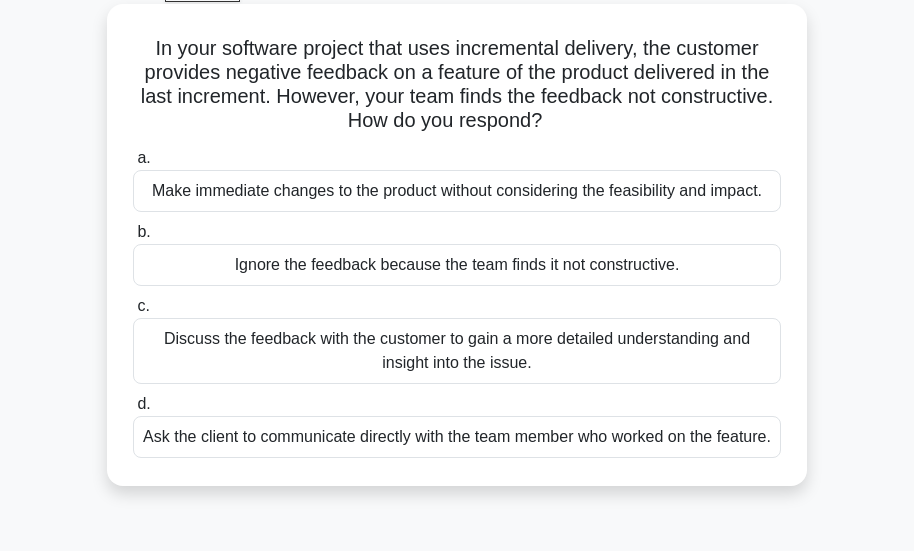 click on "Discuss the feedback with the customer to gain a more detailed understanding and insight into the issue." at bounding box center [457, 351] 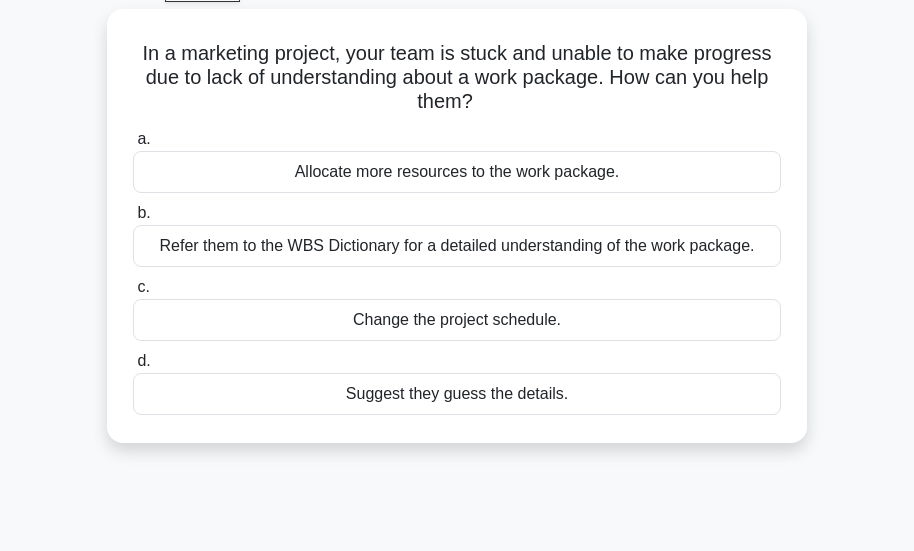 scroll, scrollTop: 0, scrollLeft: 0, axis: both 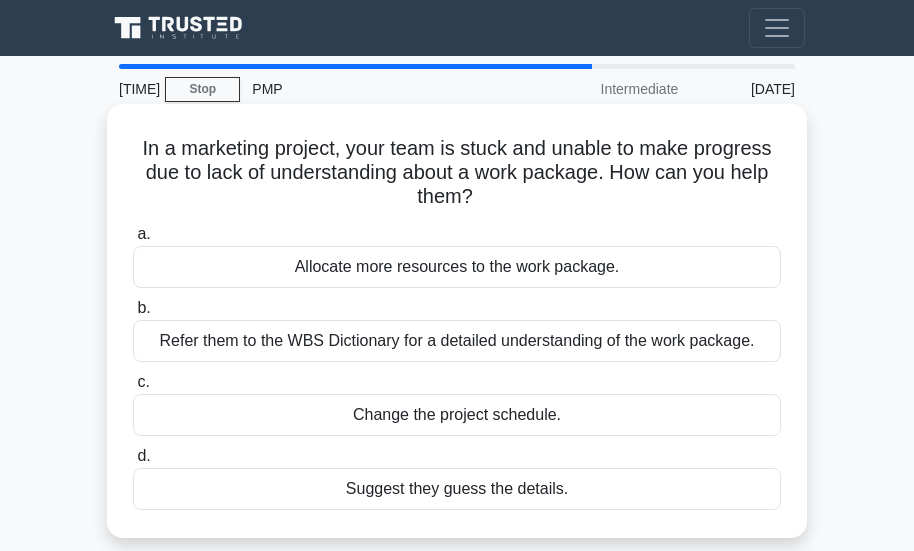 click on "Refer them to the WBS Dictionary for a detailed understanding of the work package." at bounding box center (457, 341) 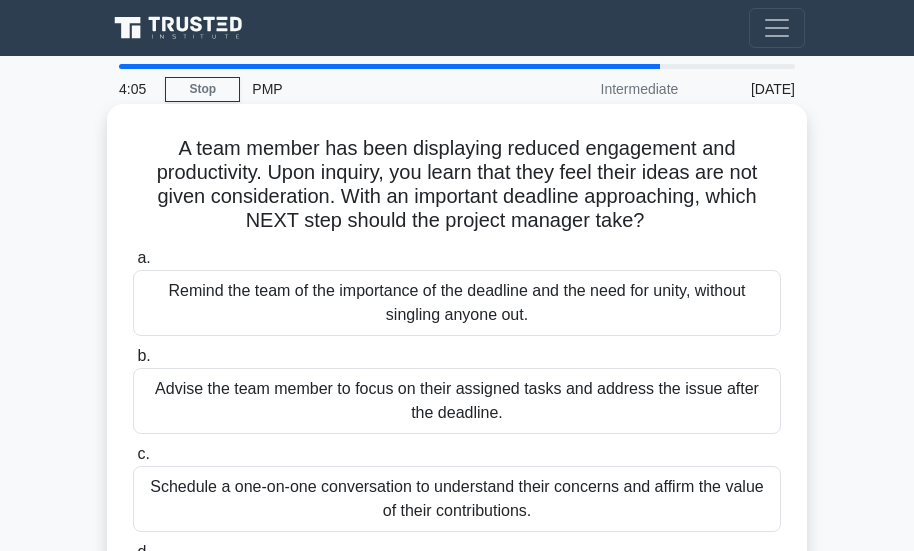 scroll, scrollTop: 100, scrollLeft: 0, axis: vertical 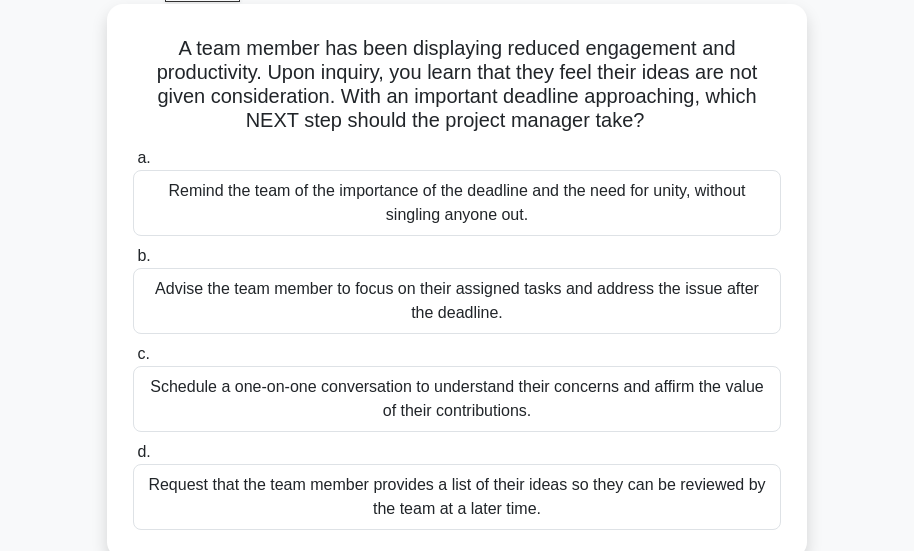 click on "Schedule a one-on-one conversation to understand their concerns and affirm the value of their contributions." at bounding box center (457, 399) 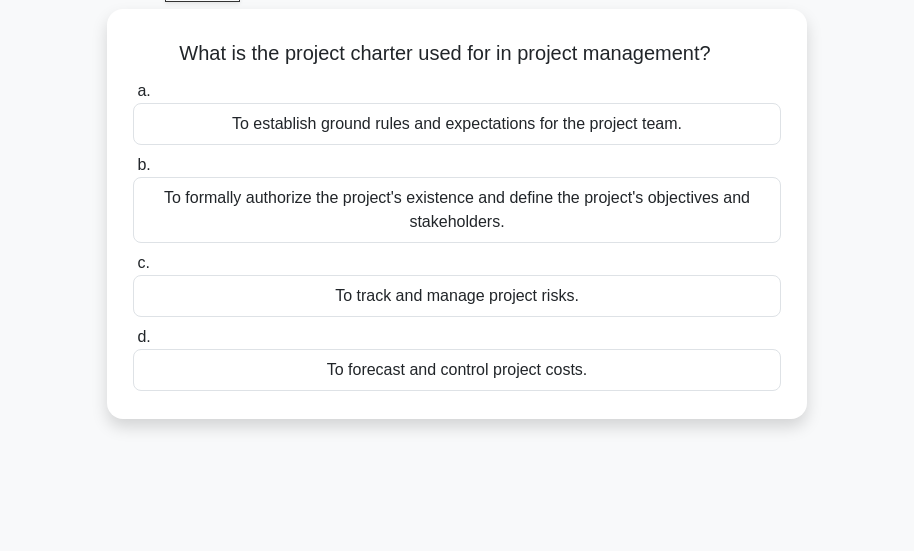 scroll, scrollTop: 0, scrollLeft: 0, axis: both 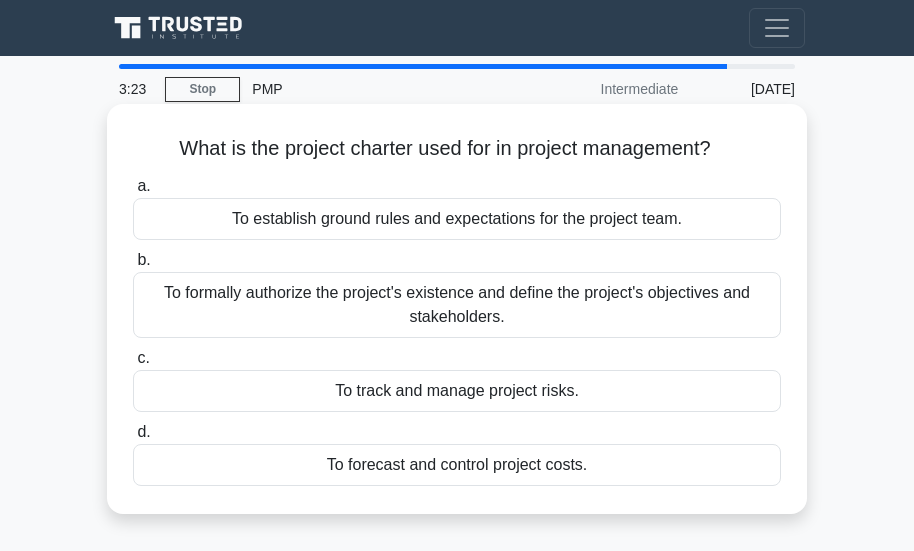 click on "To formally authorize the project's existence and define the project's objectives and stakeholders." at bounding box center (457, 305) 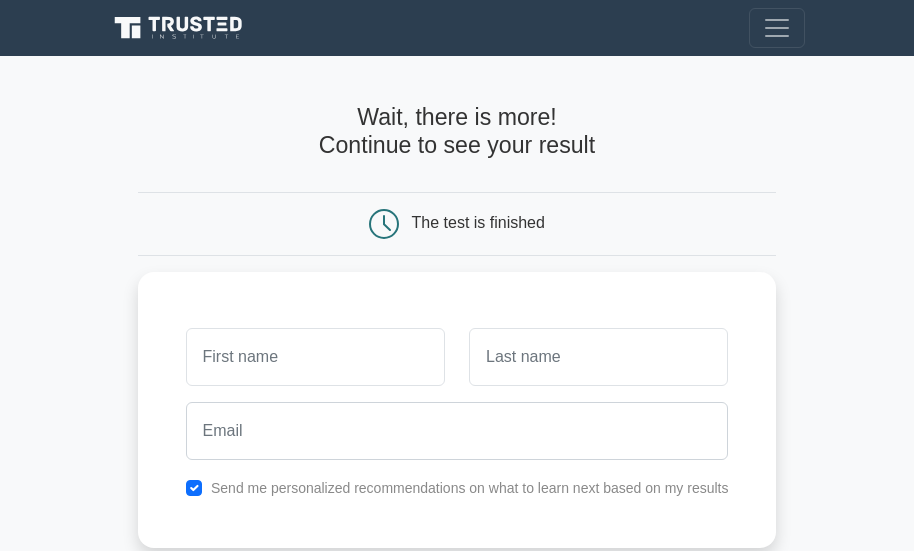 scroll, scrollTop: 0, scrollLeft: 0, axis: both 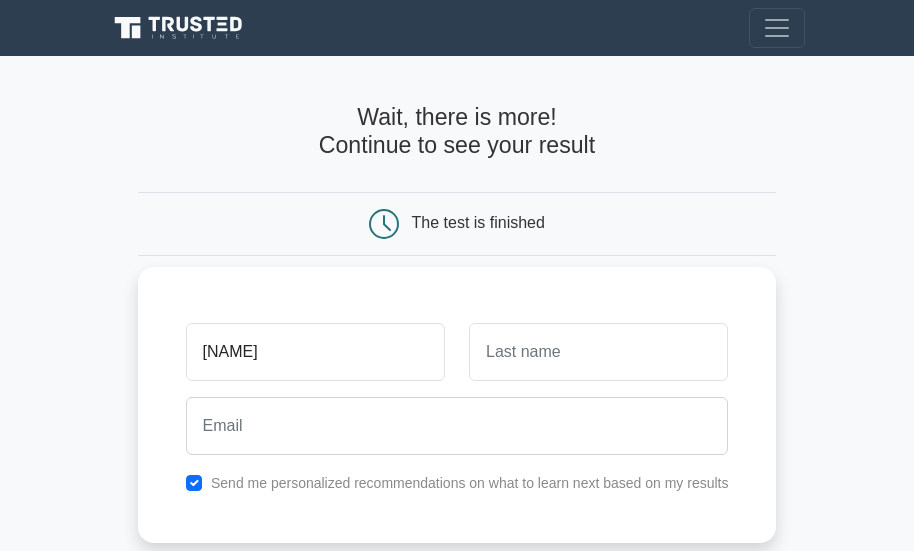 type on "[NAME]" 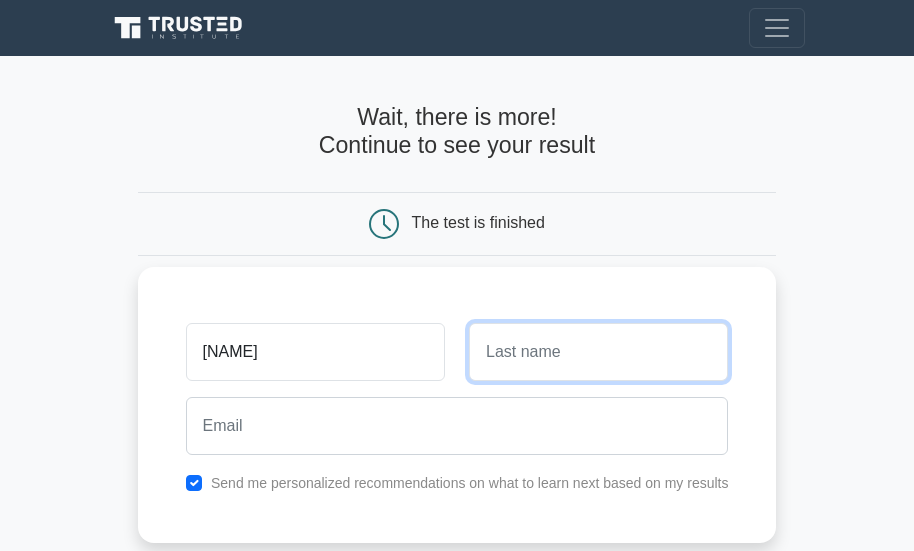 click at bounding box center (598, 352) 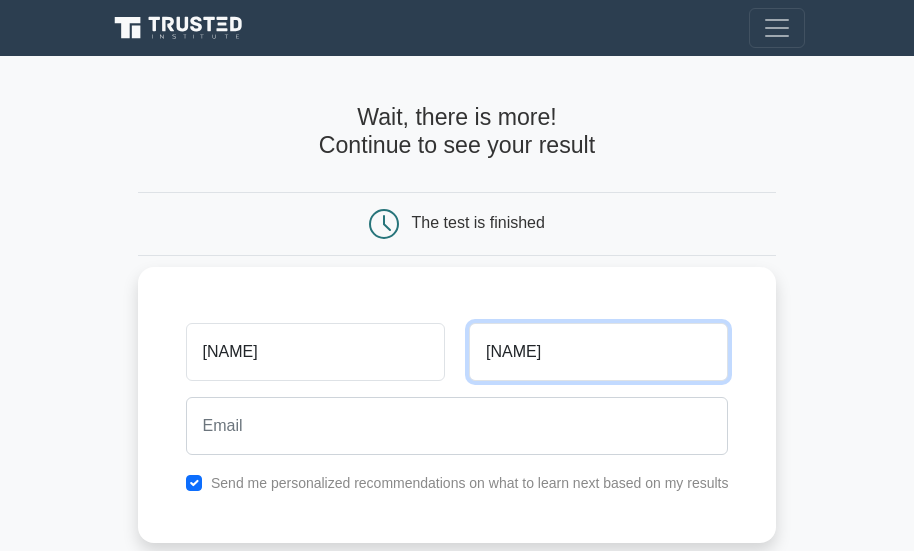 type on "ahmad" 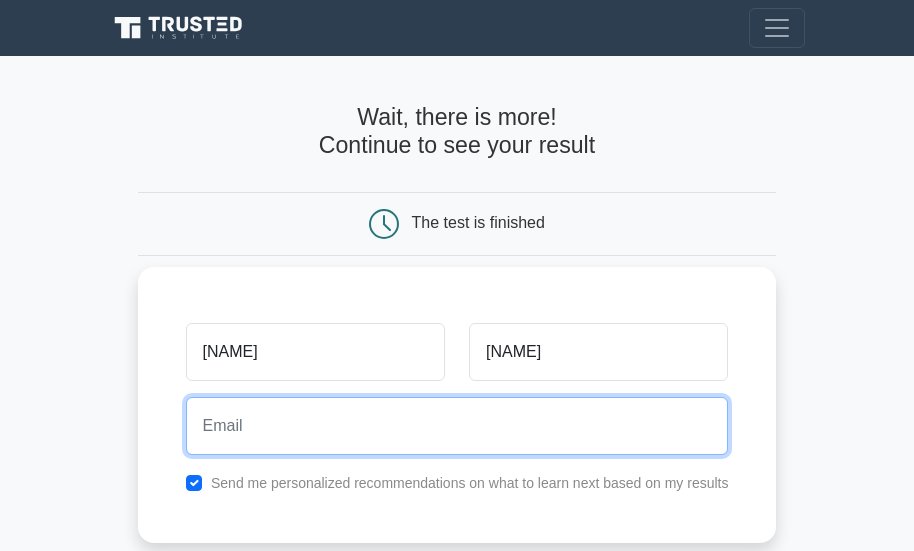 click at bounding box center [457, 426] 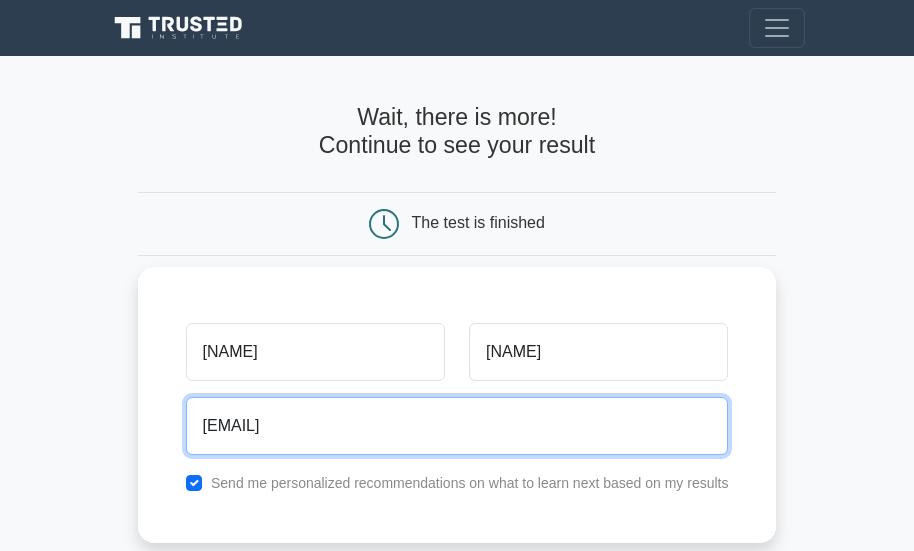 scroll, scrollTop: 300, scrollLeft: 0, axis: vertical 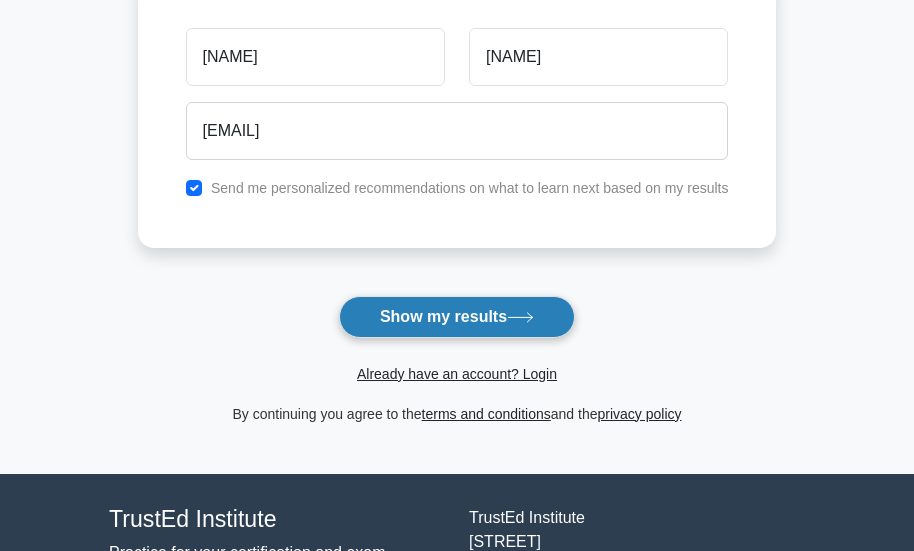 click on "Show my results" at bounding box center [457, 317] 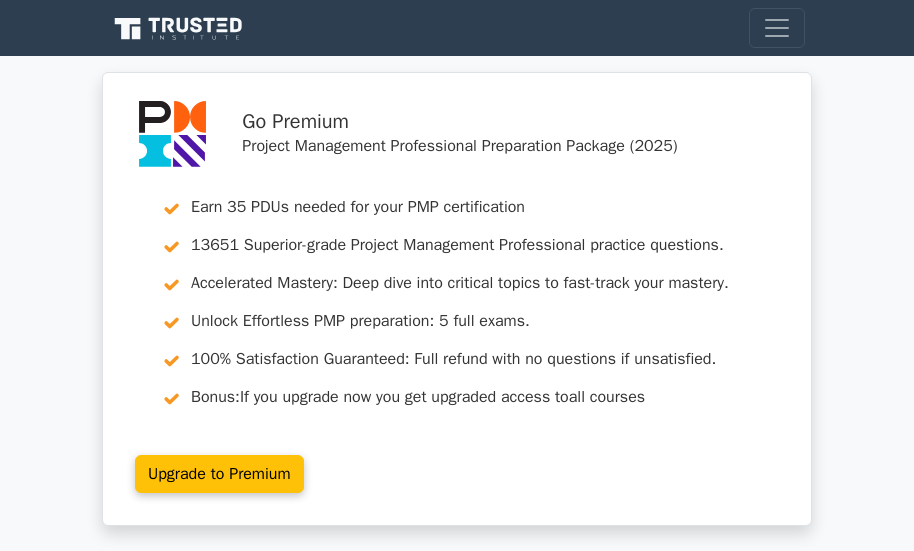 scroll, scrollTop: 0, scrollLeft: 0, axis: both 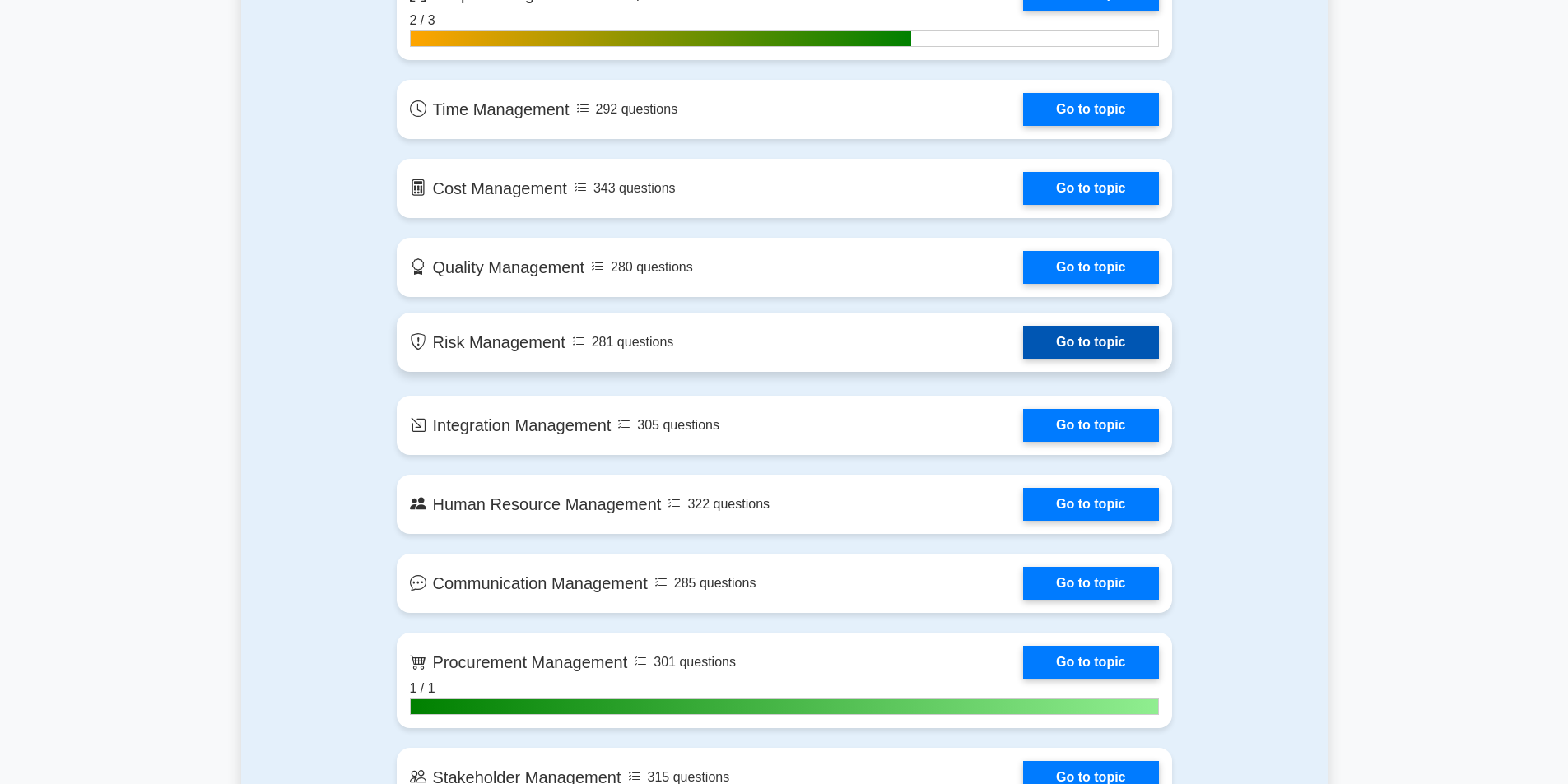 click on "Go to topic" at bounding box center (1091, 342) 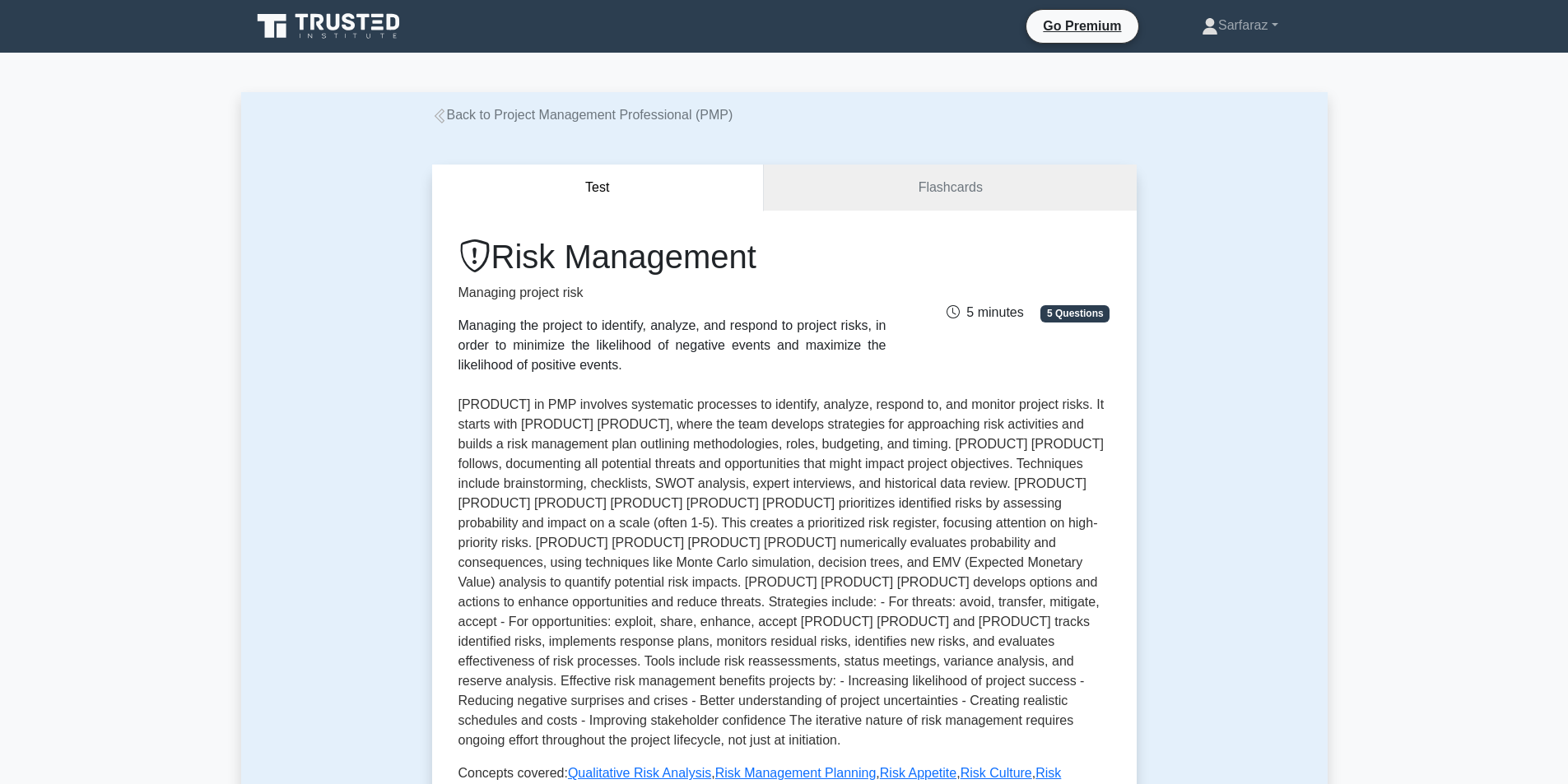 scroll, scrollTop: 0, scrollLeft: 0, axis: both 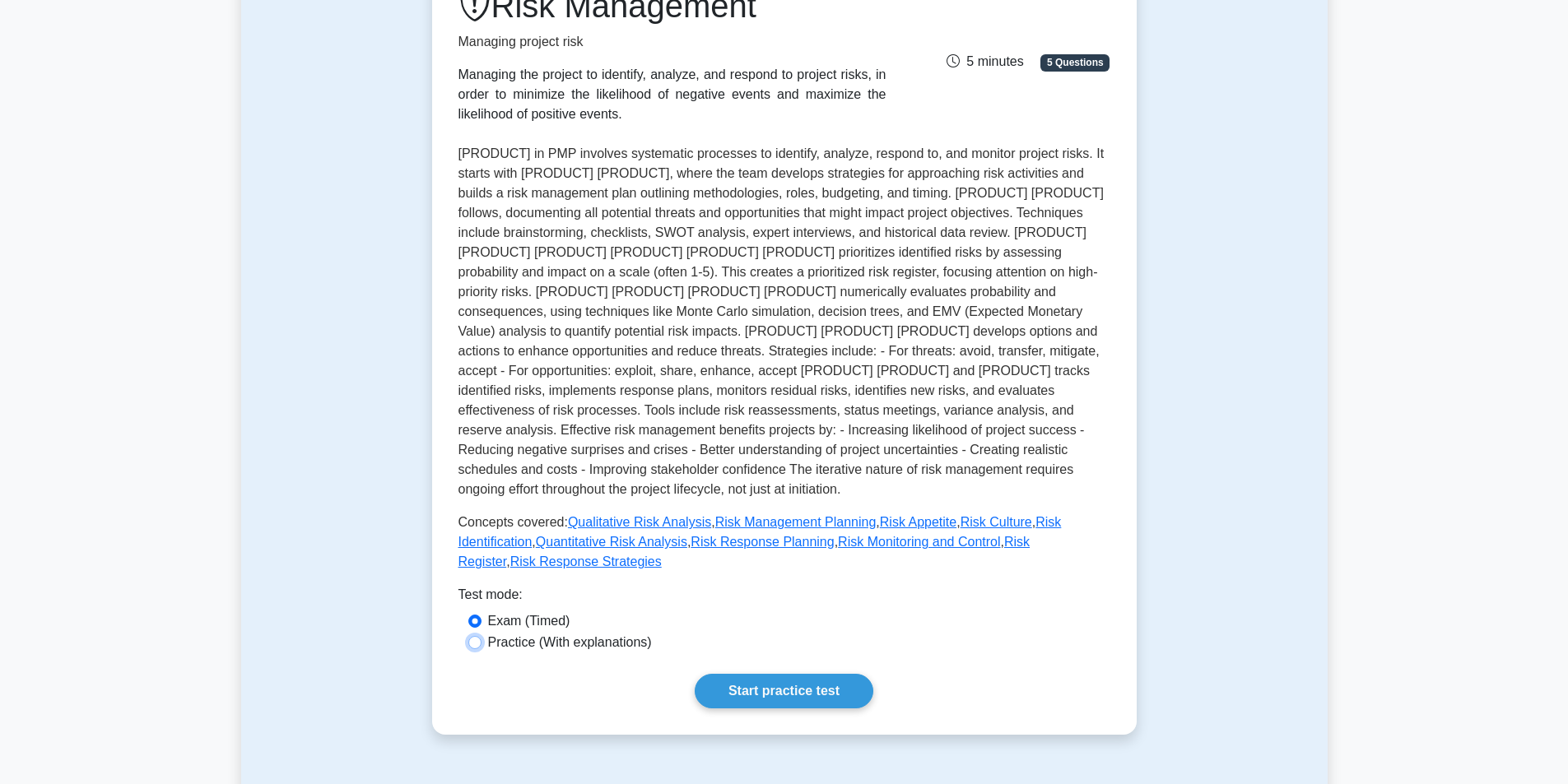 click on "Practice (With explanations)" at bounding box center (475, 643) 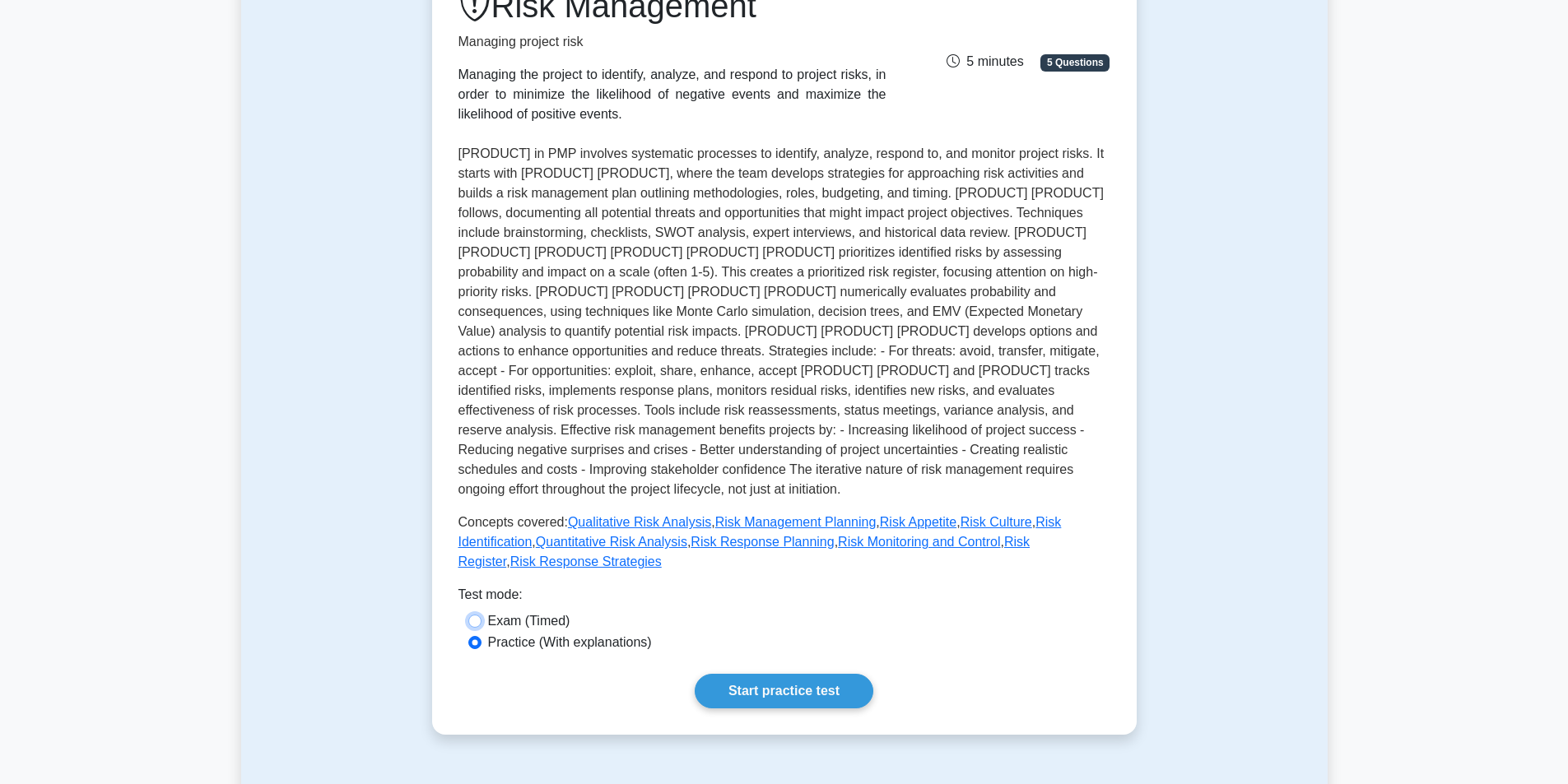 click on "Exam (Timed)" at bounding box center [475, 621] 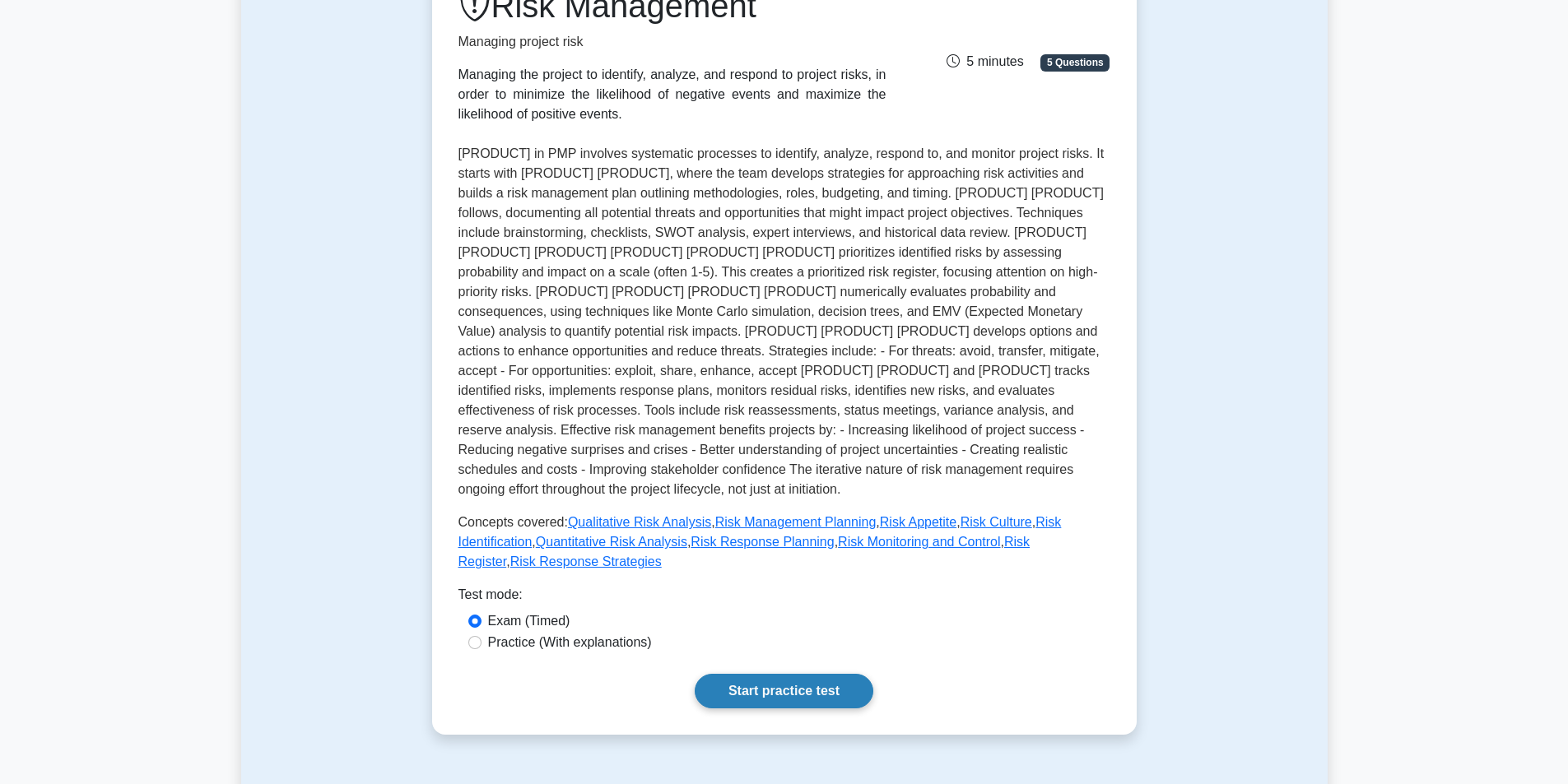 click on "Start practice test" at bounding box center [784, 691] 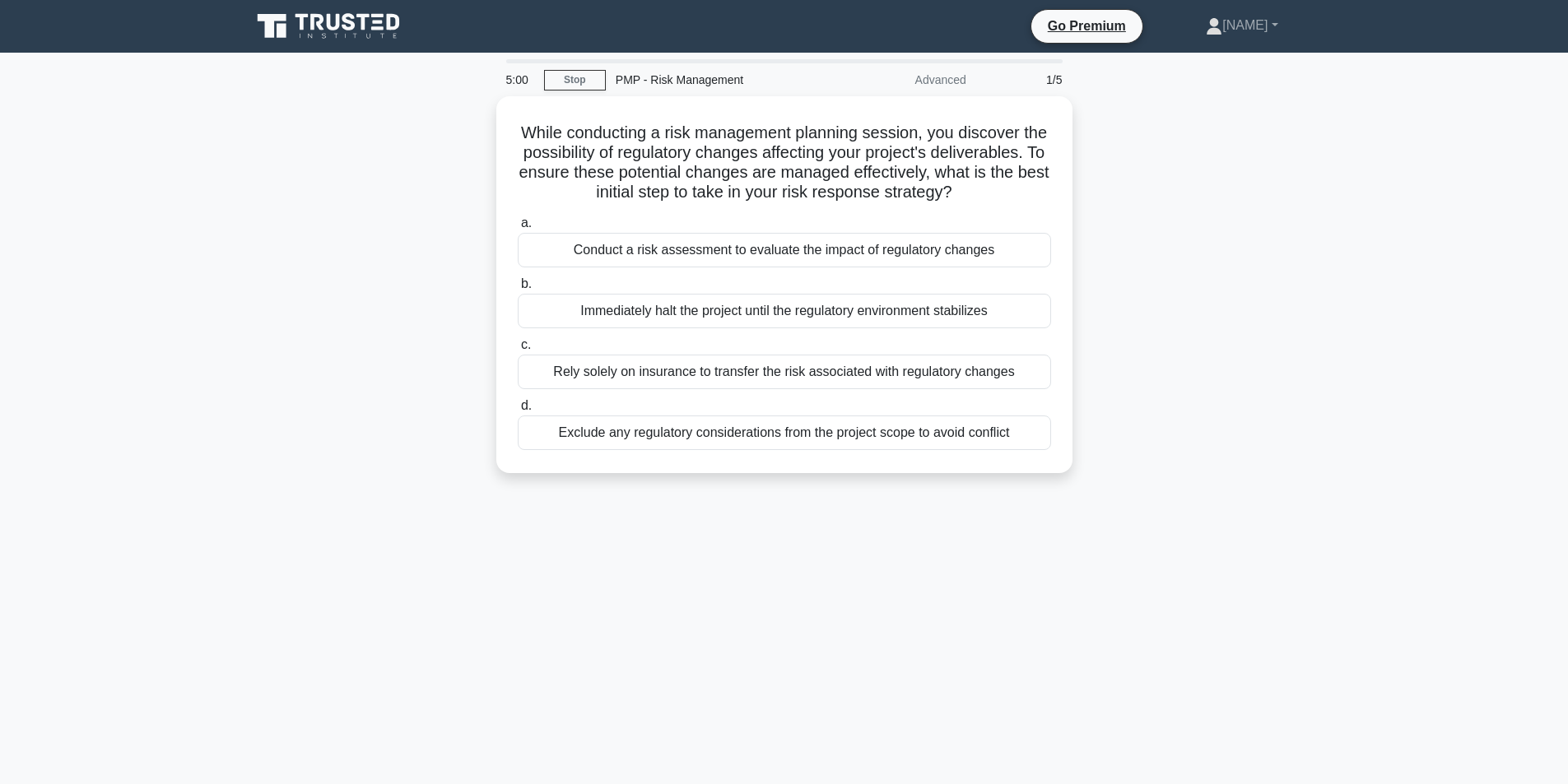scroll, scrollTop: 0, scrollLeft: 0, axis: both 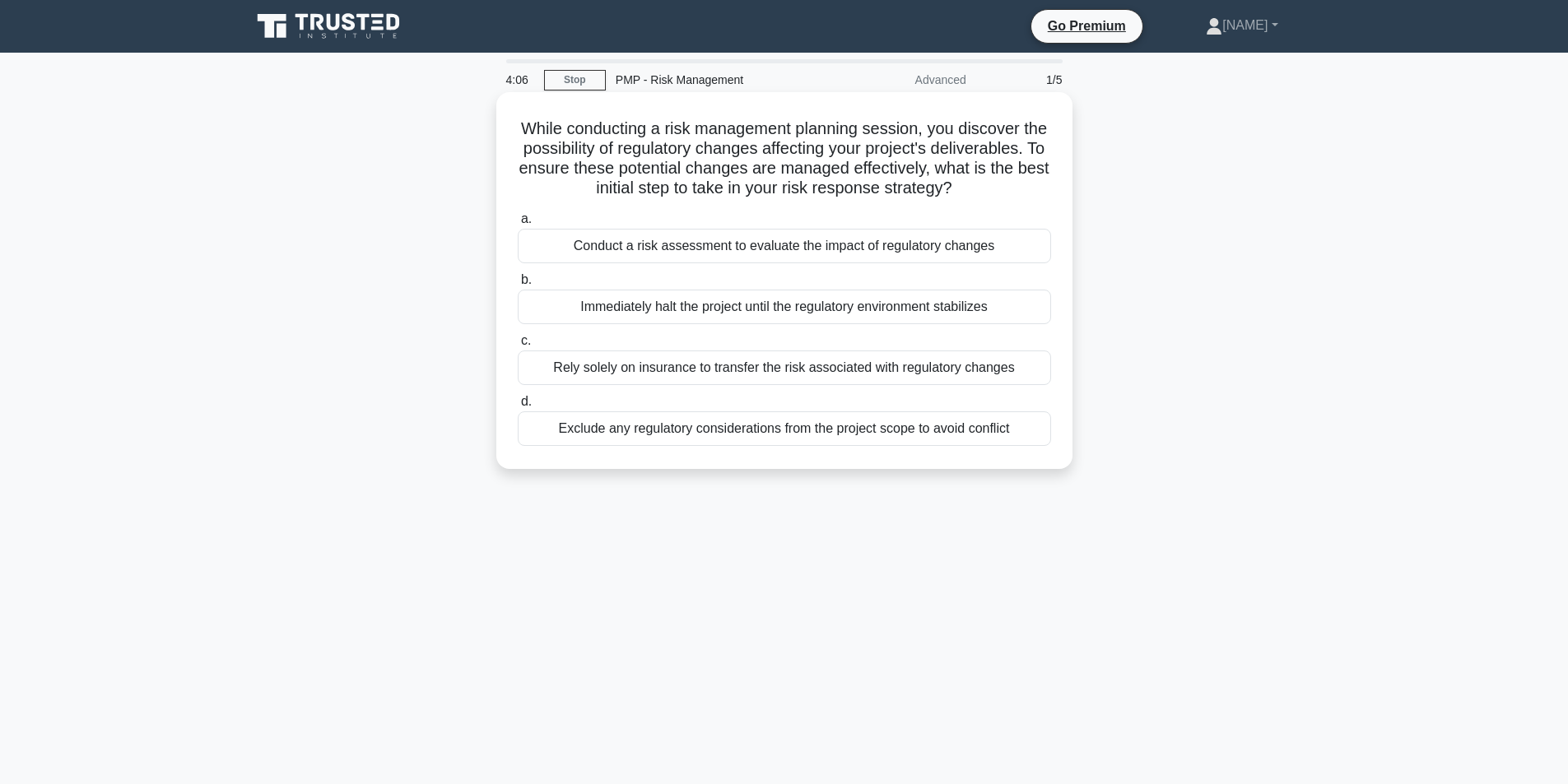 click on "Conduct a risk assessment to evaluate the impact of regulatory changes" at bounding box center (784, 246) 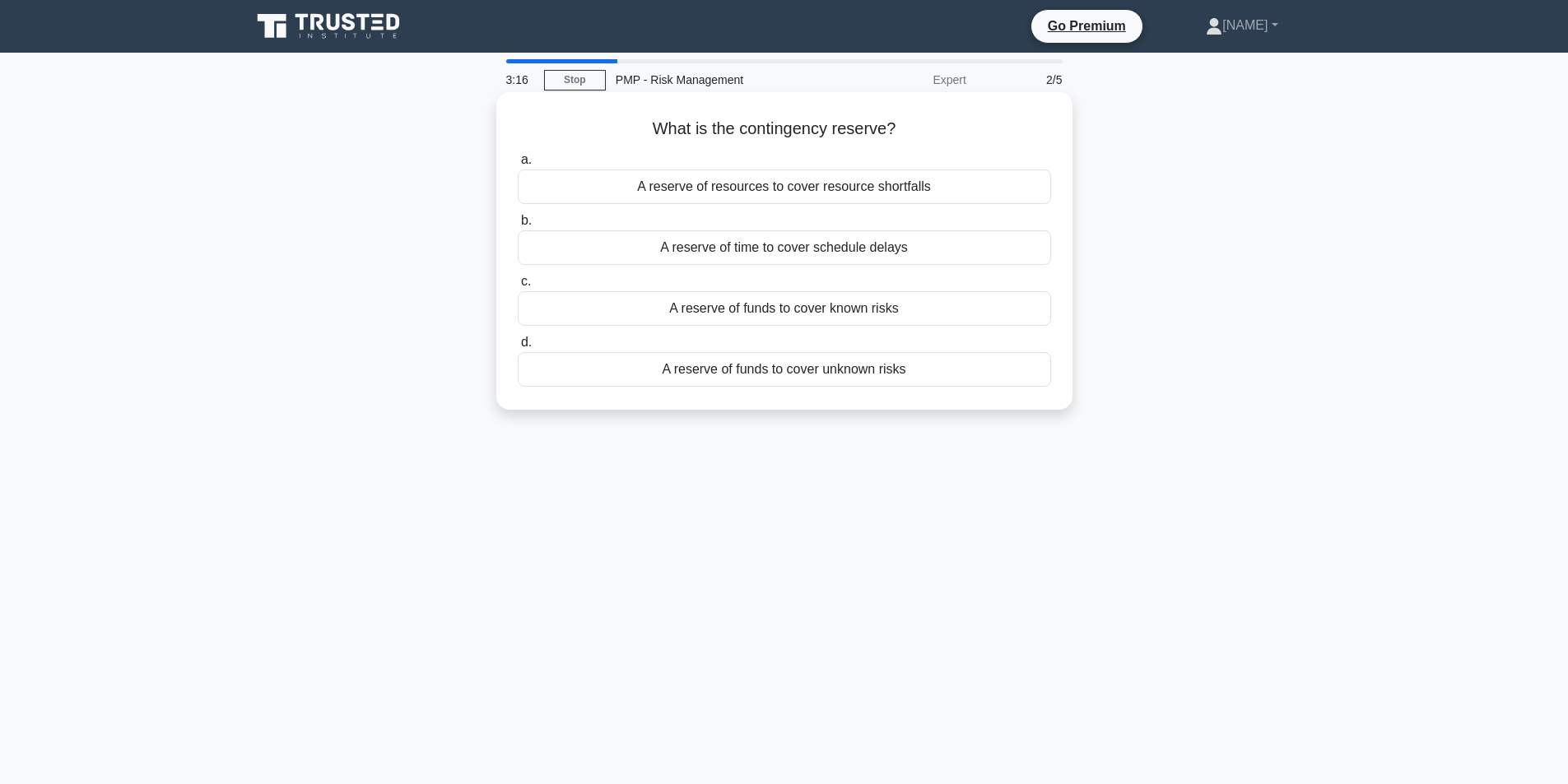 click on "A reserve of funds to cover known risks" at bounding box center [784, 308] 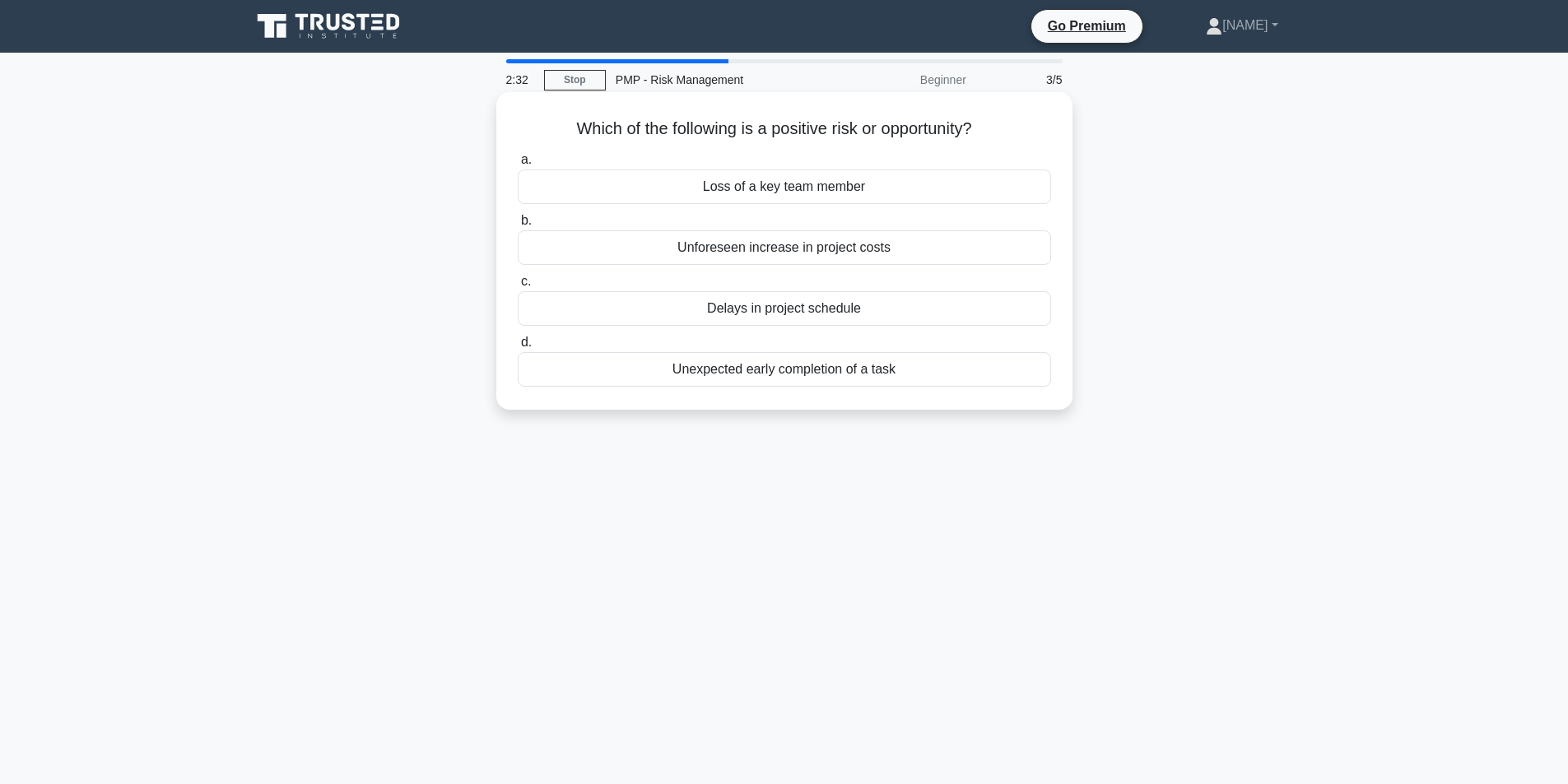 click on "Unexpected early completion of a task" at bounding box center [784, 369] 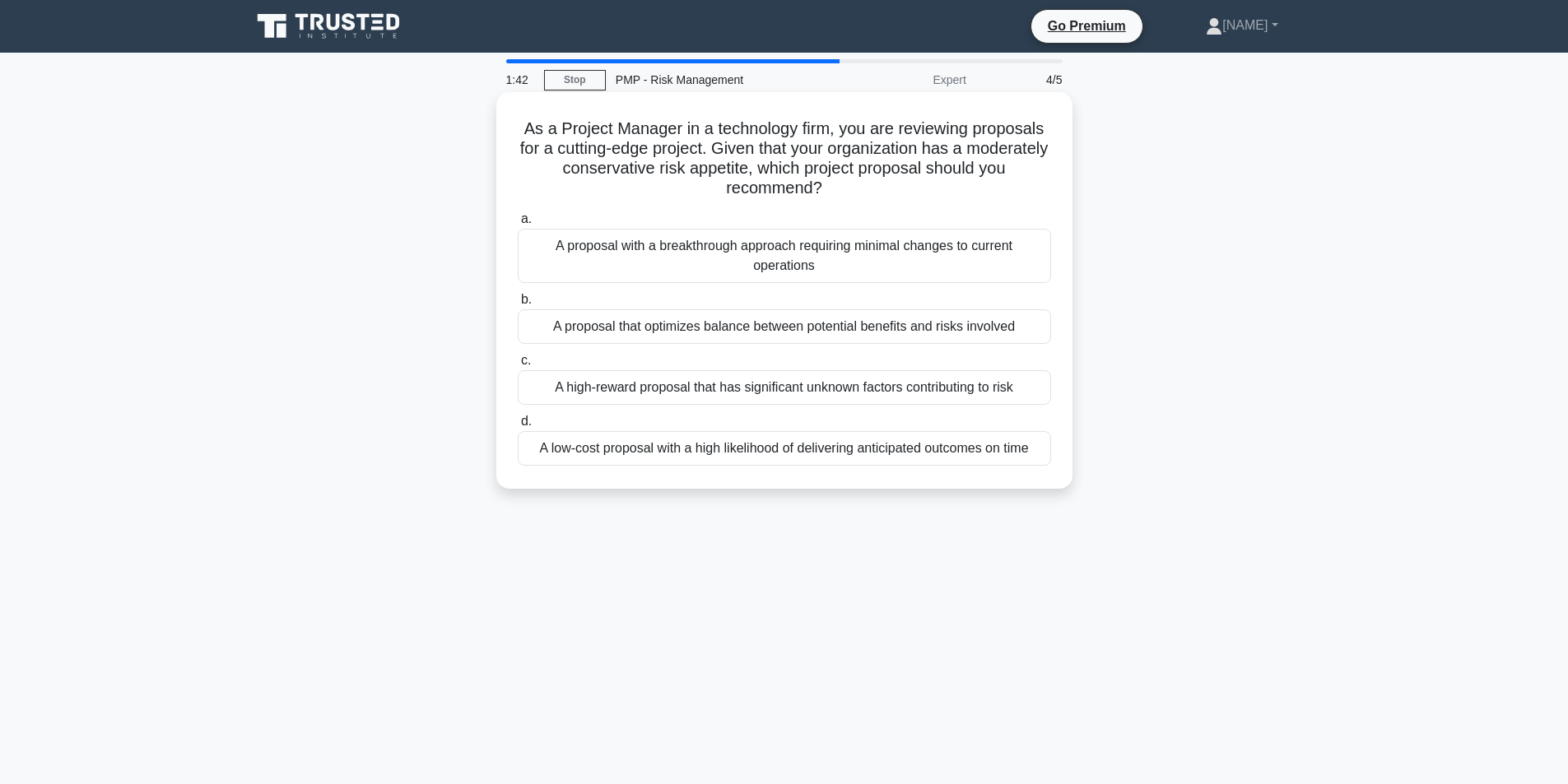 click on "A low-cost proposal with a high likelihood of delivering anticipated outcomes on time" at bounding box center (784, 448) 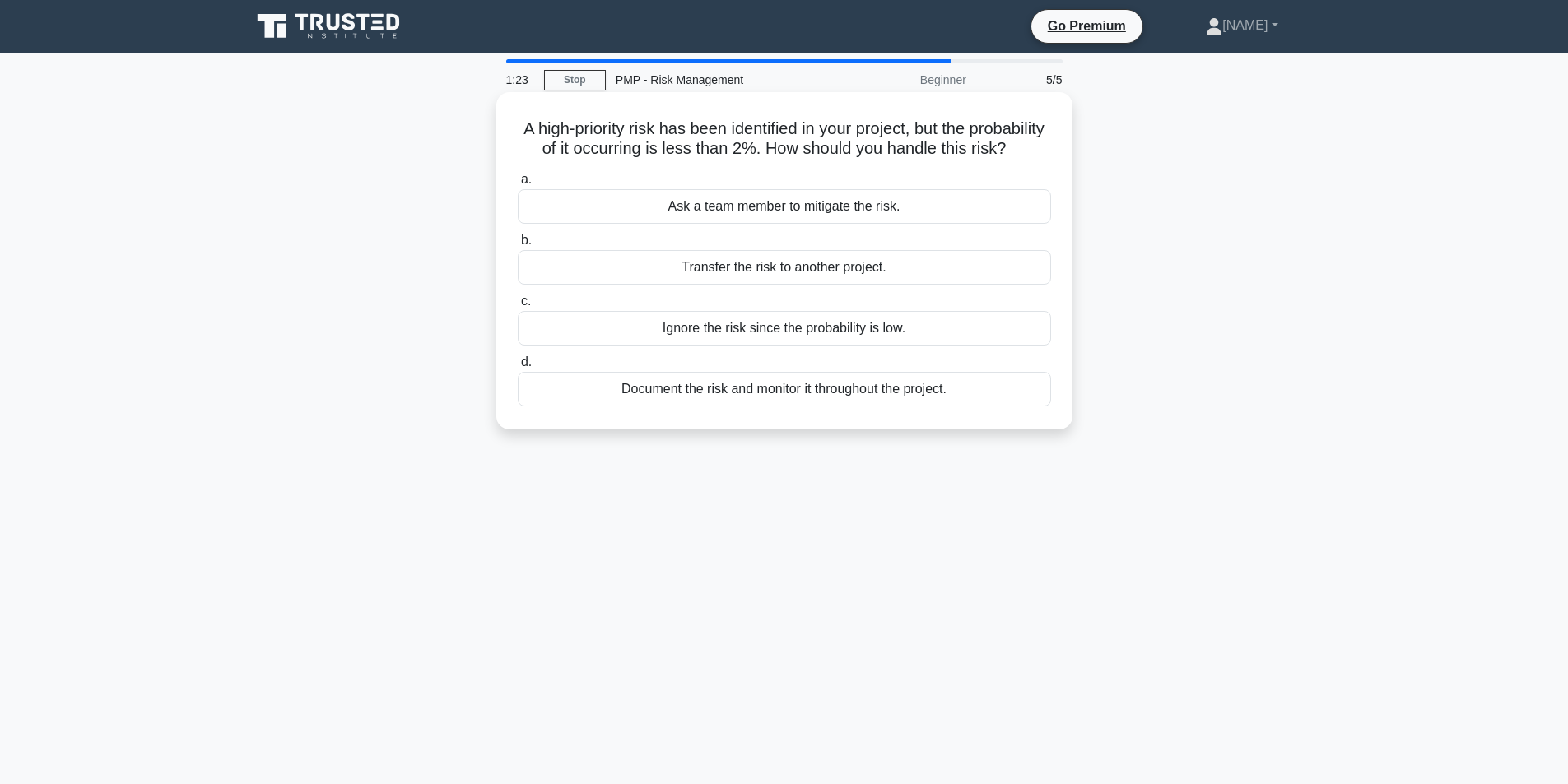 click on "Document the risk and monitor it throughout the project." at bounding box center [784, 389] 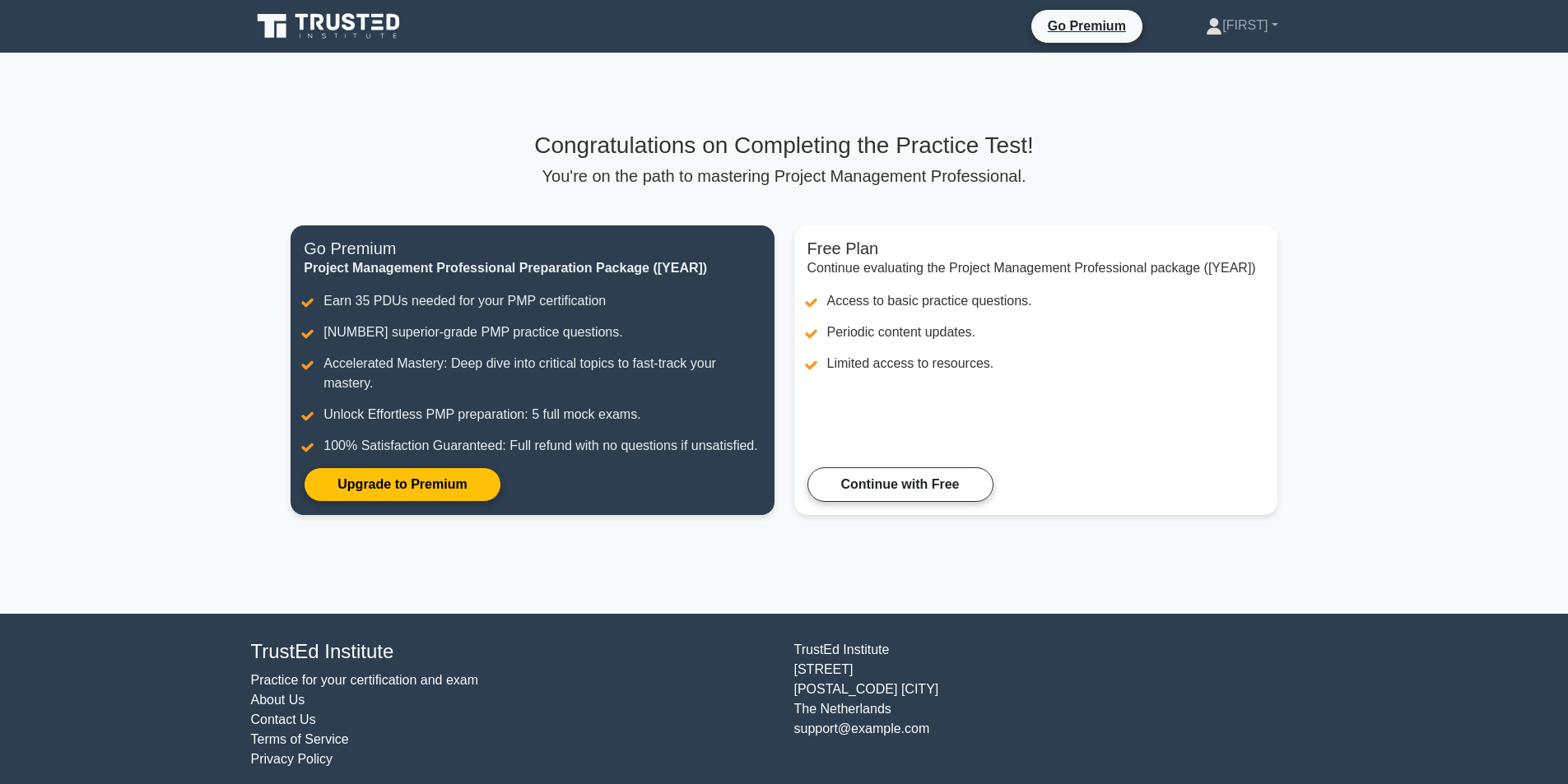 scroll, scrollTop: 0, scrollLeft: 0, axis: both 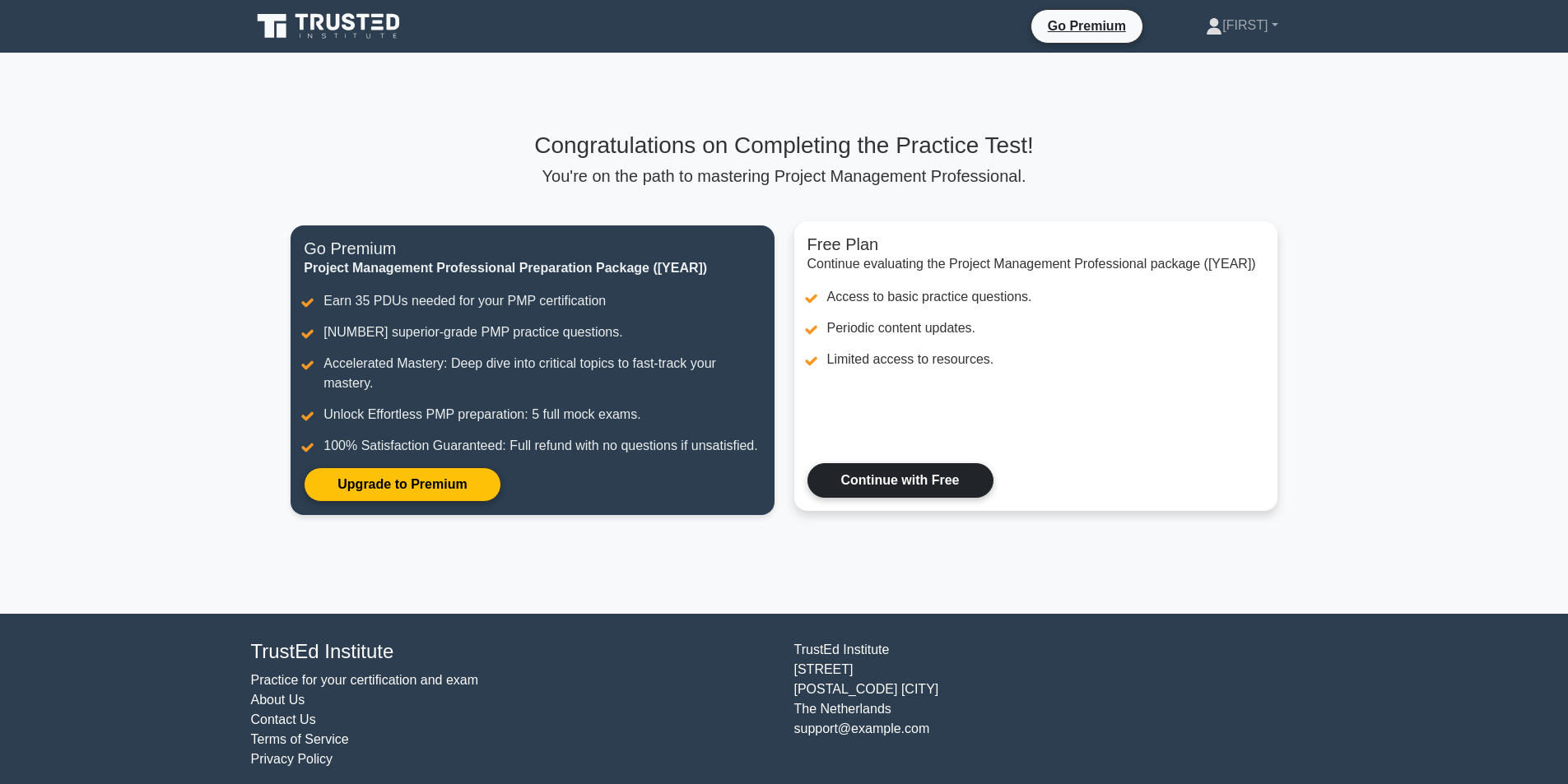 click on "Continue with Free" at bounding box center (900, 480) 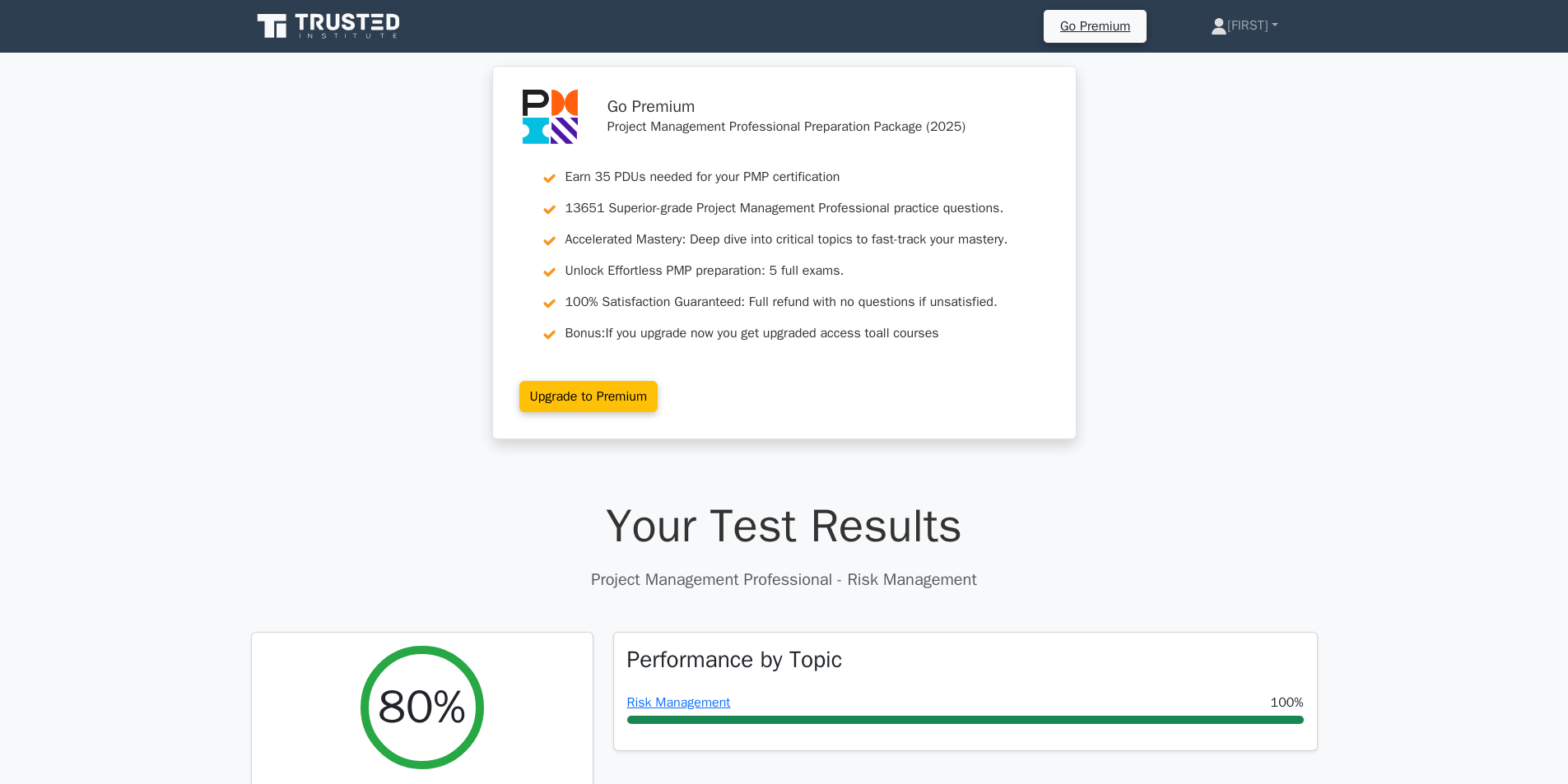 scroll, scrollTop: 0, scrollLeft: 0, axis: both 